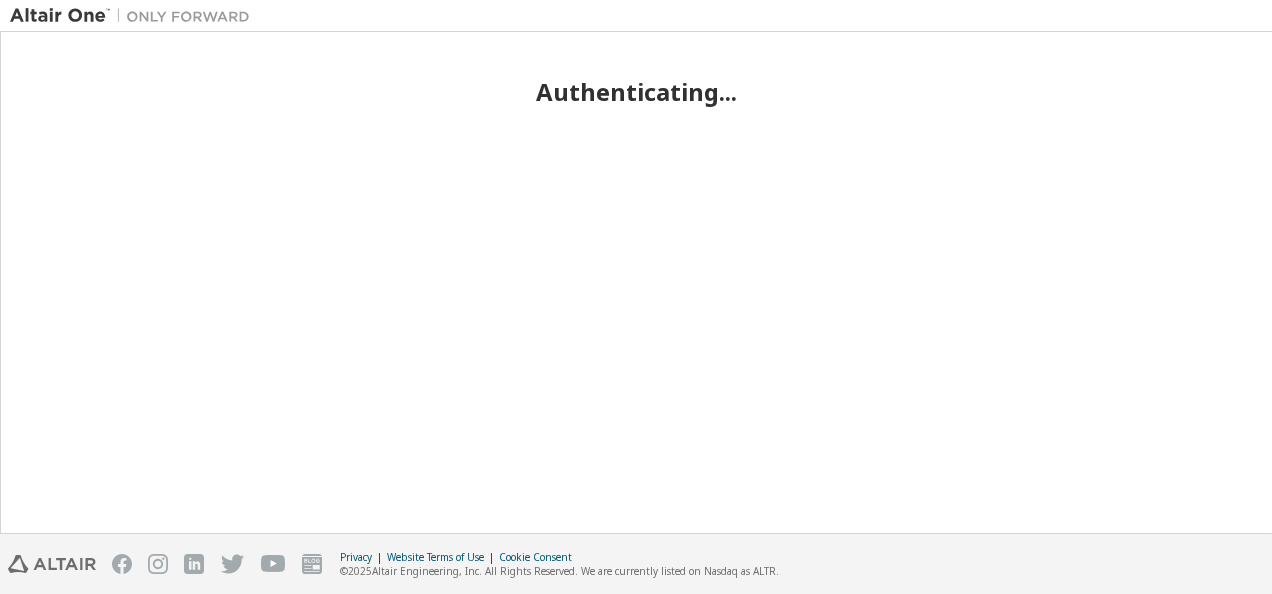 scroll, scrollTop: 0, scrollLeft: 0, axis: both 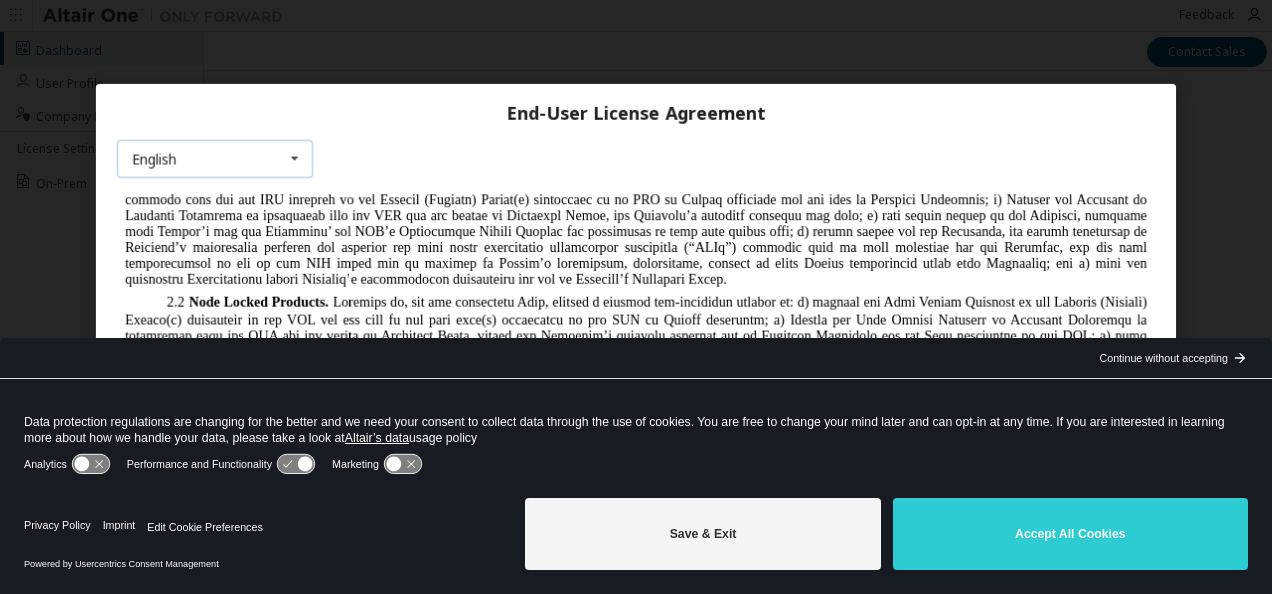 click on "English English Chinese French German Japanese Korean Portuguese" at bounding box center (215, 158) 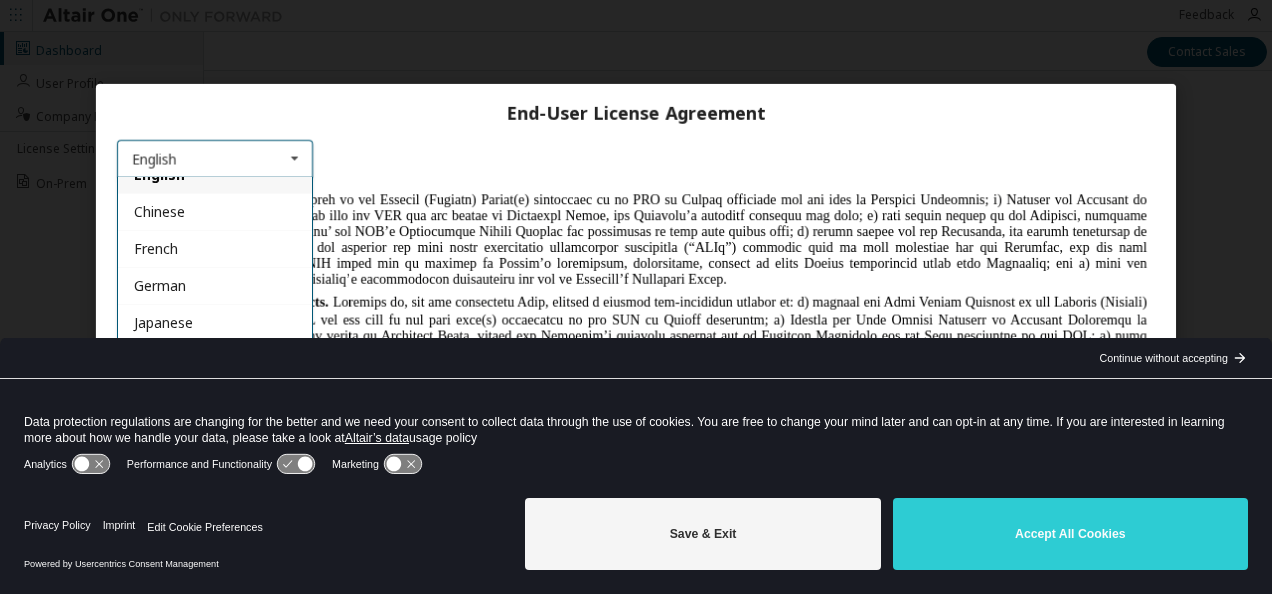 scroll, scrollTop: 32, scrollLeft: 0, axis: vertical 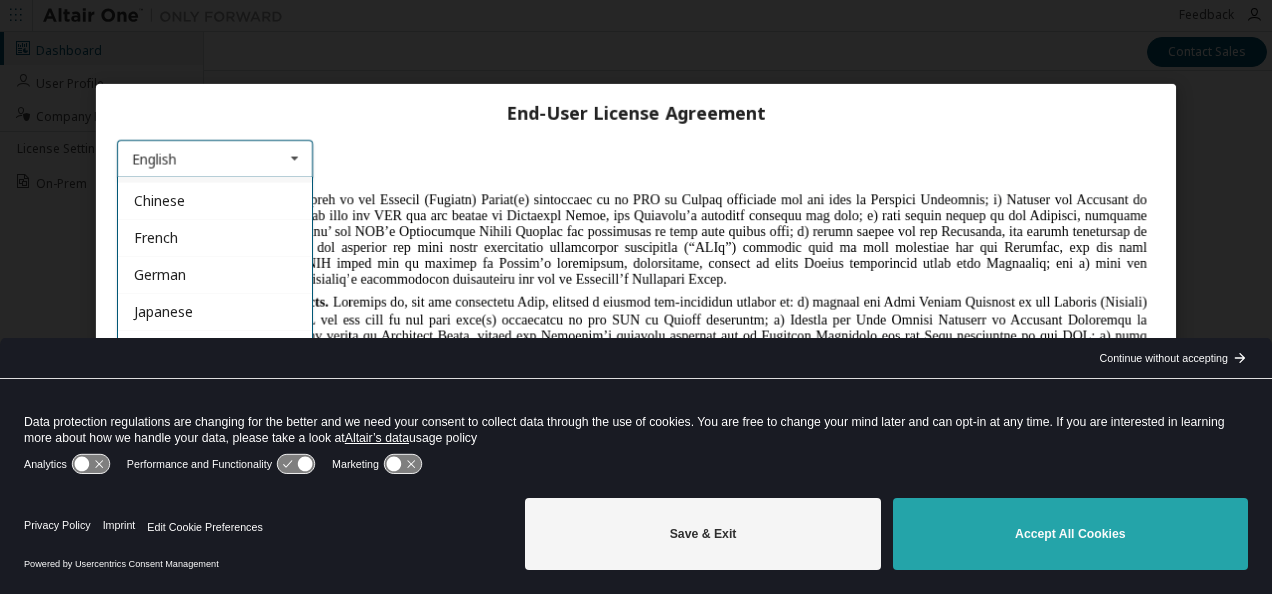 click on "Accept All Cookies" at bounding box center [1070, 534] 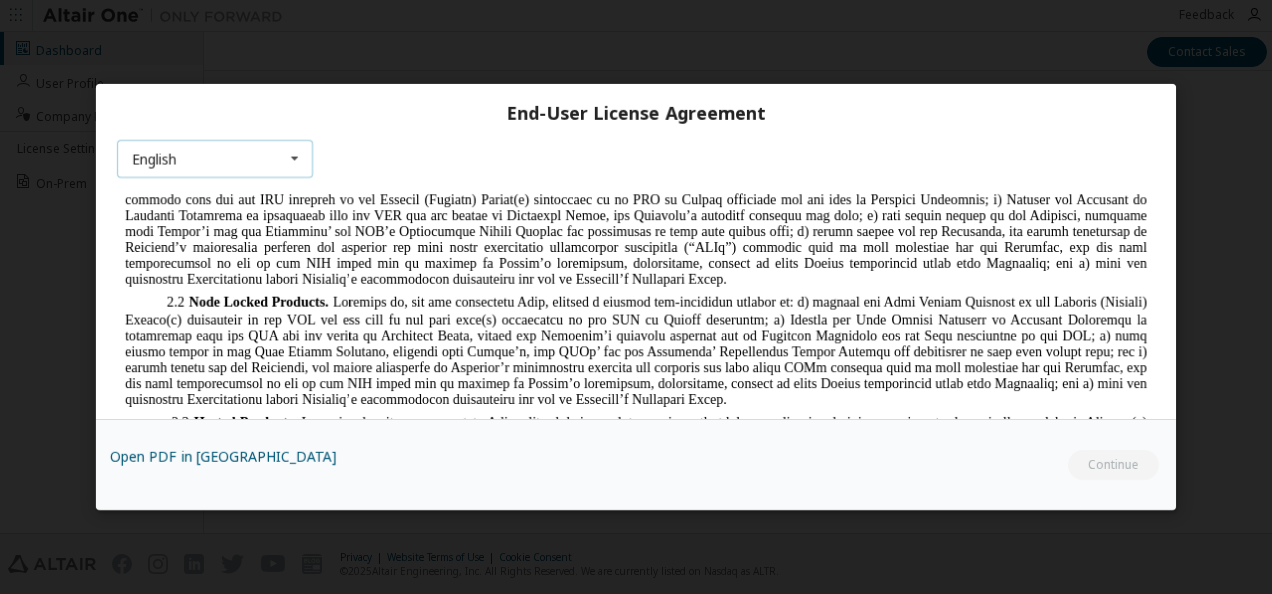 click on "English" at bounding box center (154, 158) 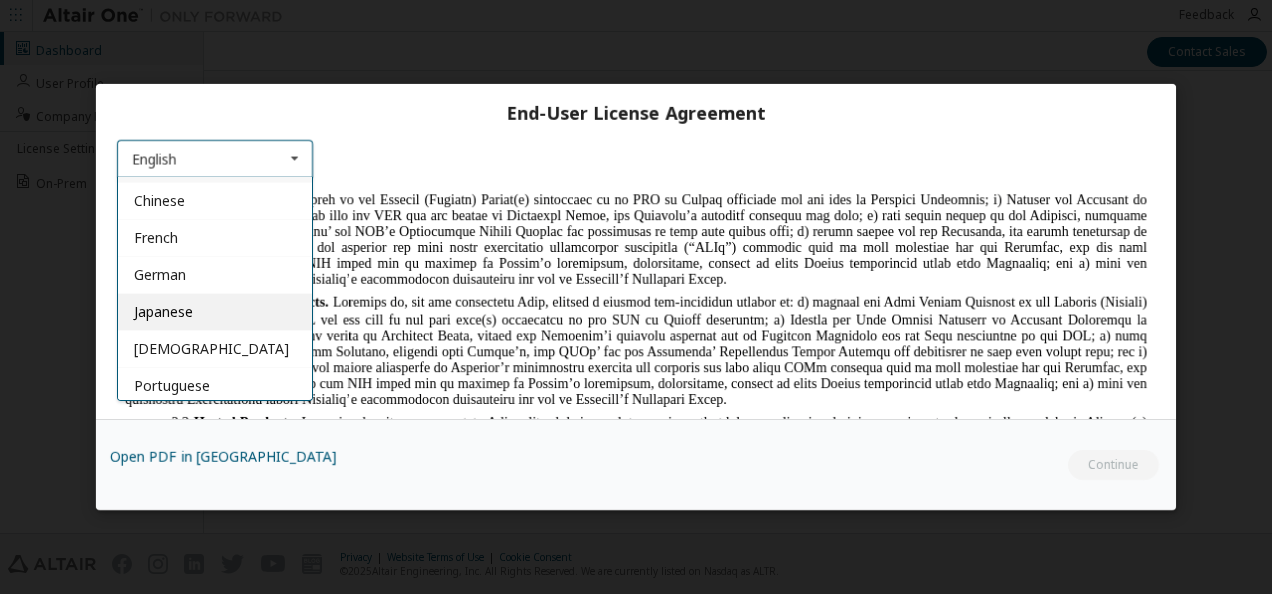 scroll, scrollTop: 0, scrollLeft: 0, axis: both 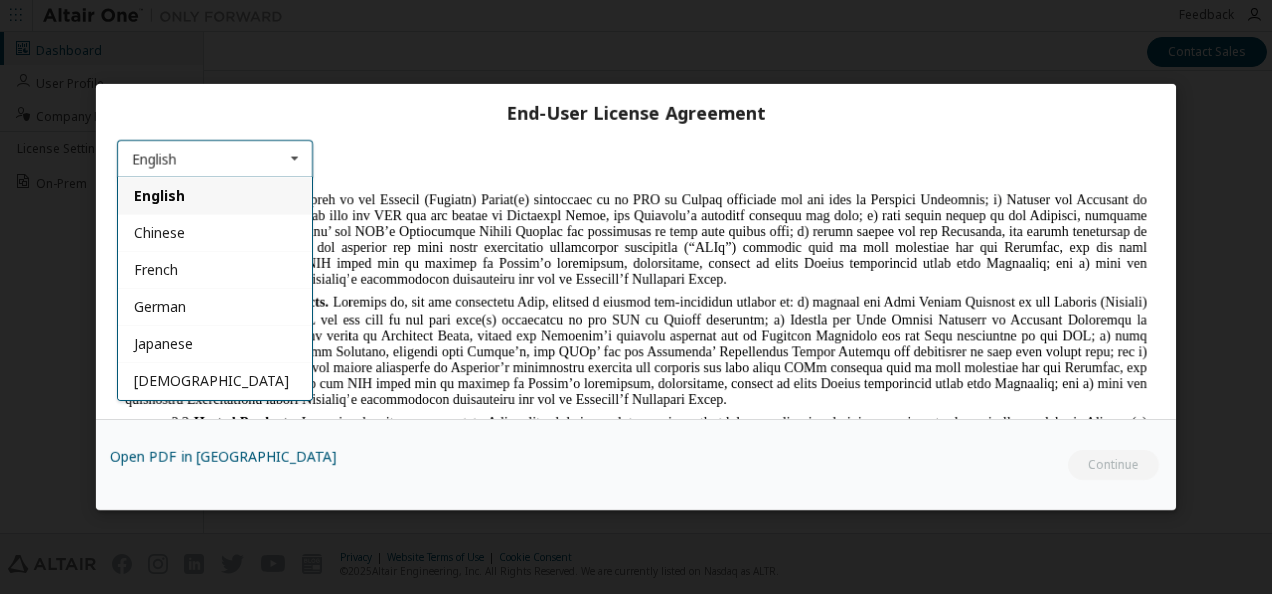 click on "English" at bounding box center (215, 194) 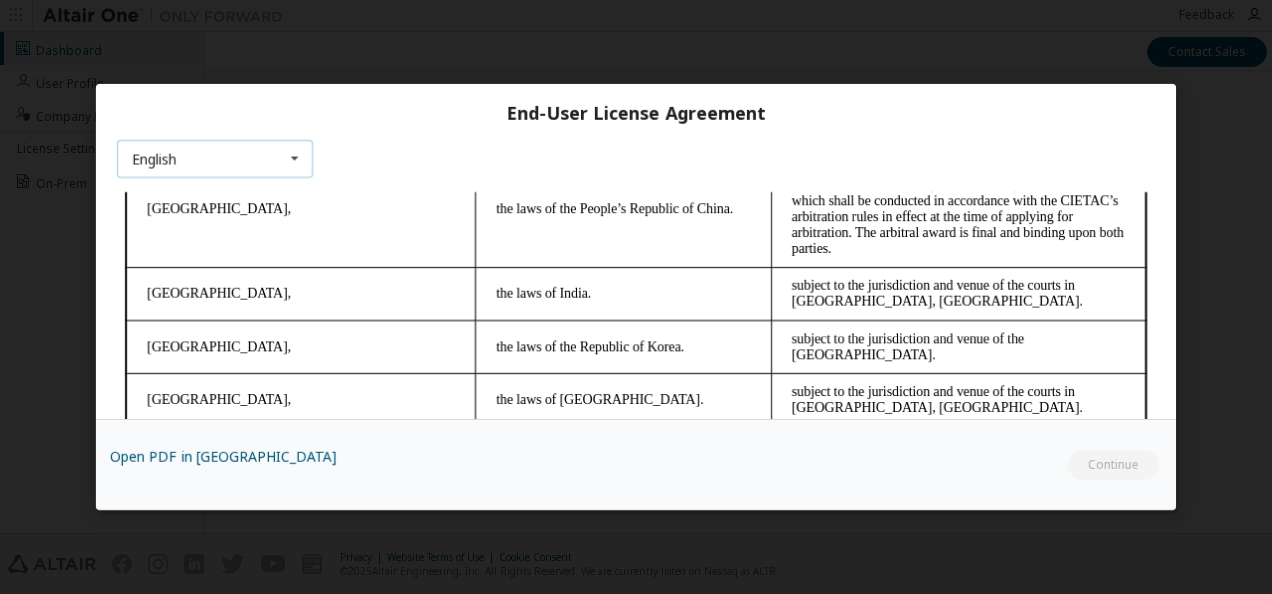 scroll, scrollTop: 5656, scrollLeft: 0, axis: vertical 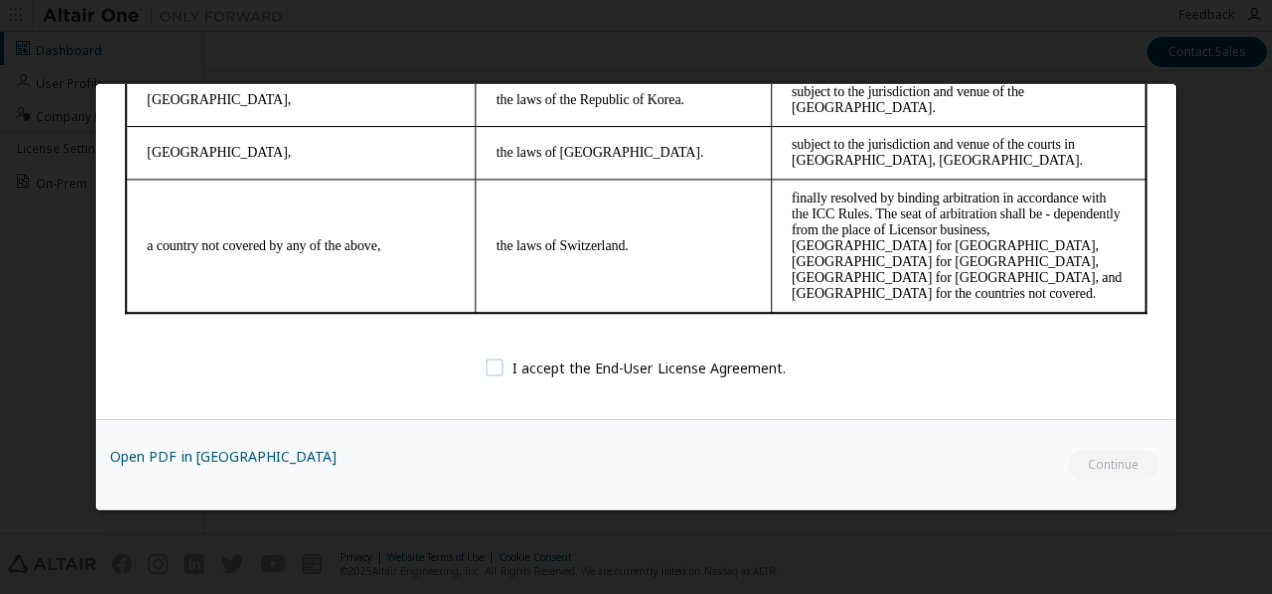 click on "I accept the End-User License Agreement." at bounding box center (636, 367) 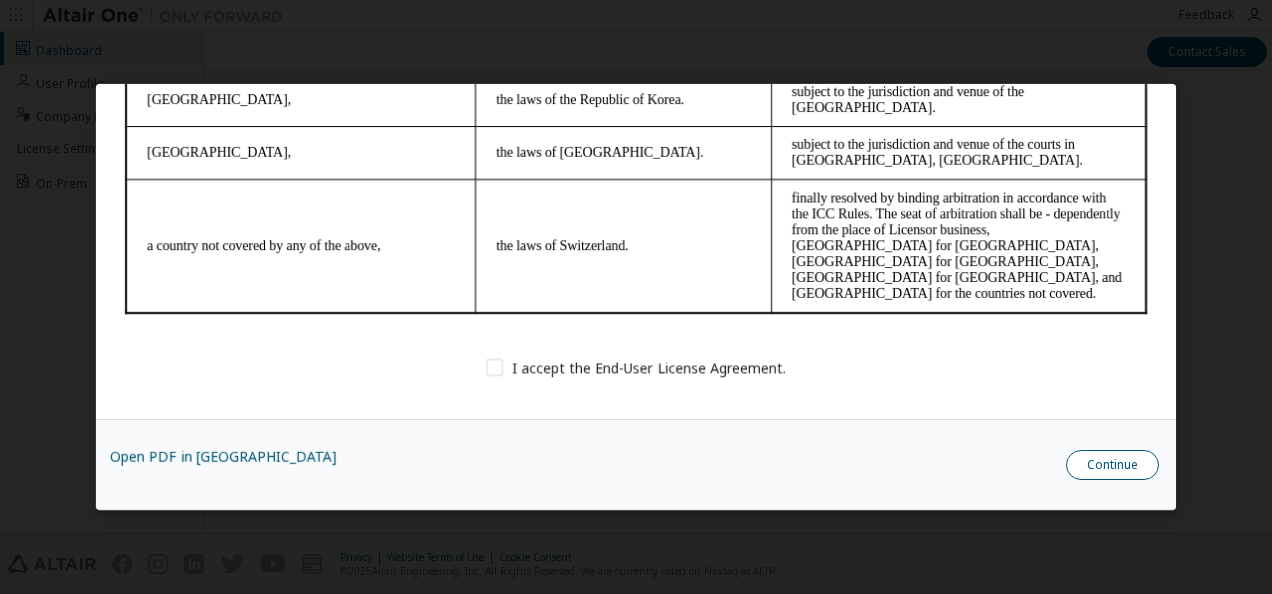 click on "Continue" at bounding box center [1112, 465] 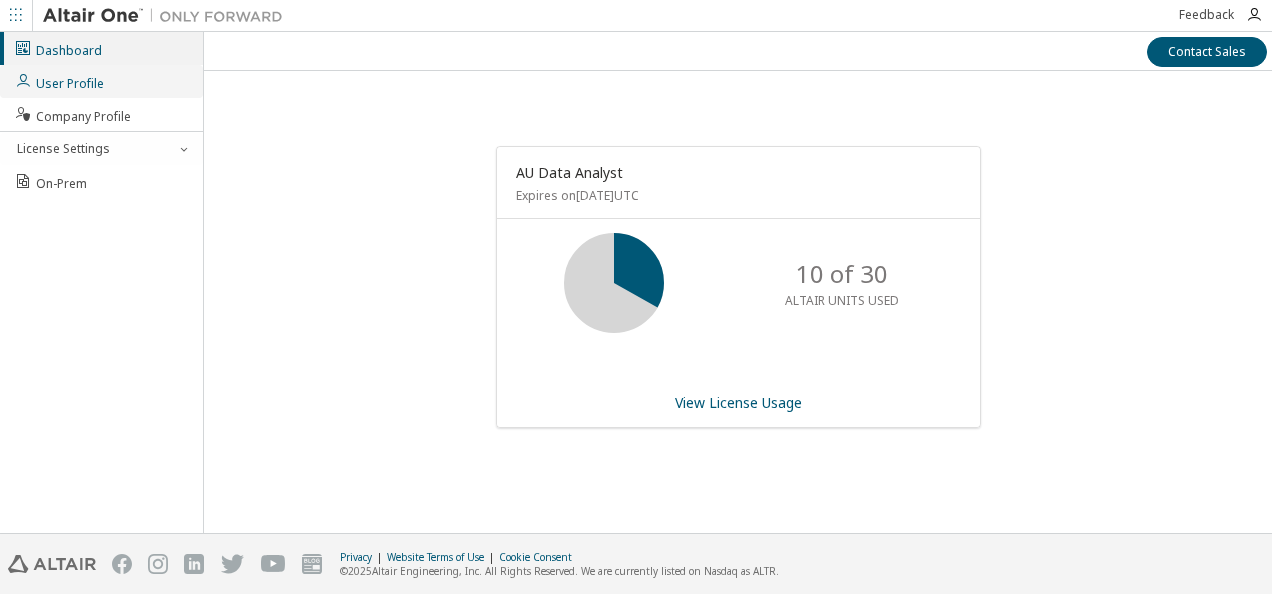 click on "User Profile" at bounding box center (59, 81) 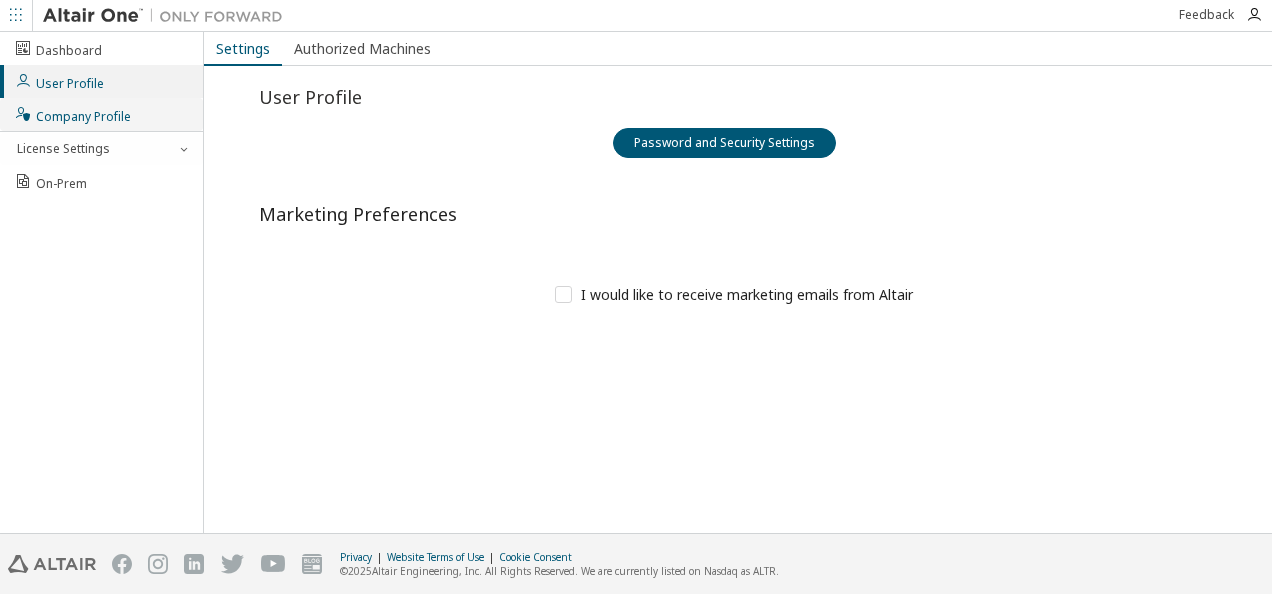 click on "Company Profile" at bounding box center (72, 114) 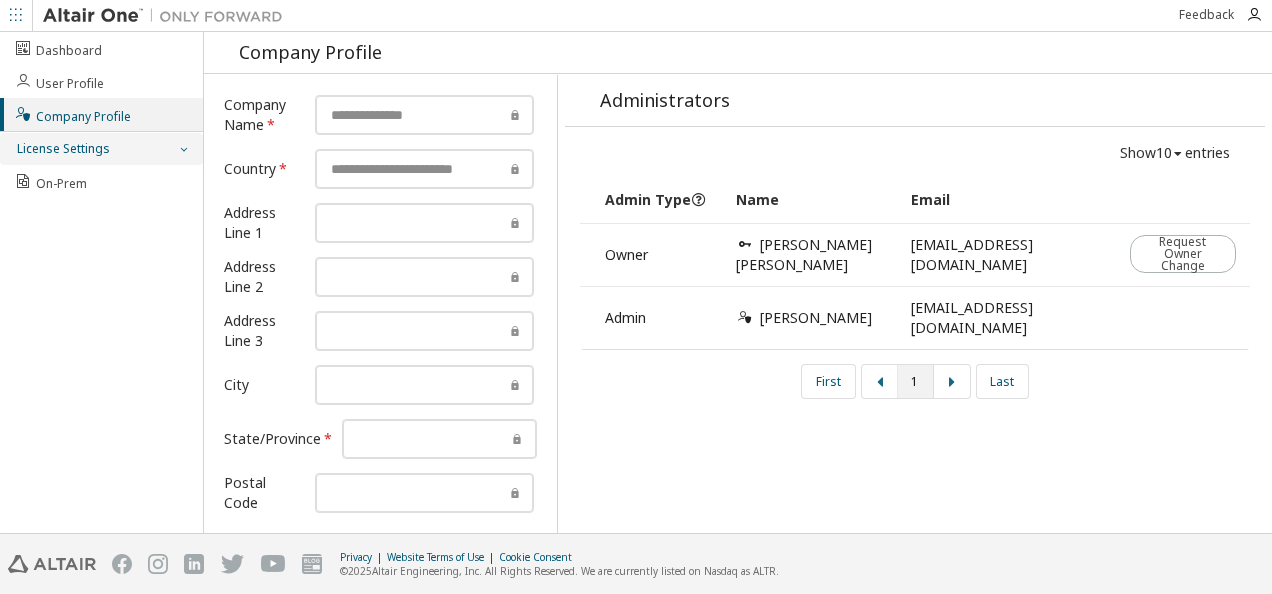 click on "License Settings" at bounding box center [101, 149] 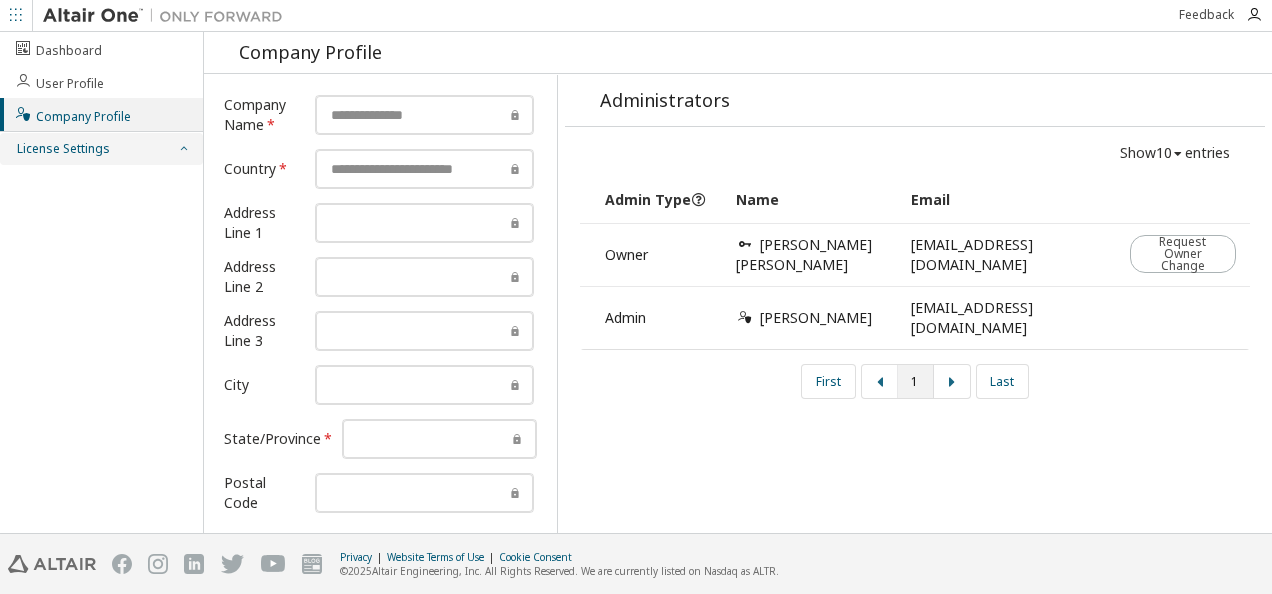 click on "License Settings" at bounding box center [101, 149] 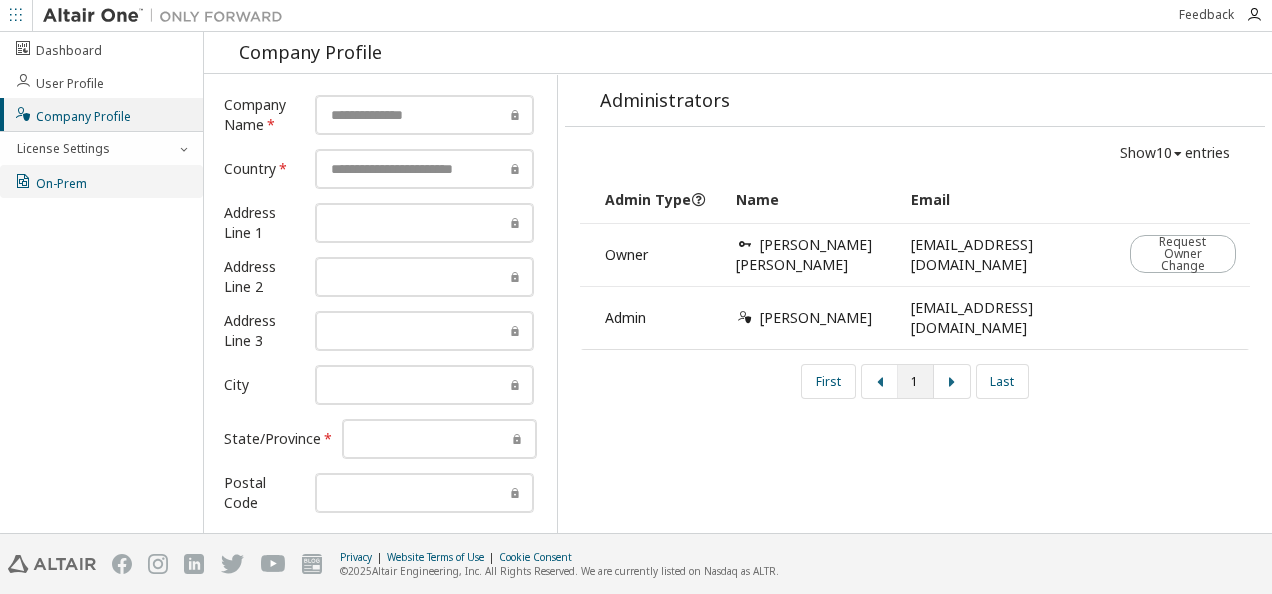 click on "On-Prem" at bounding box center [50, 181] 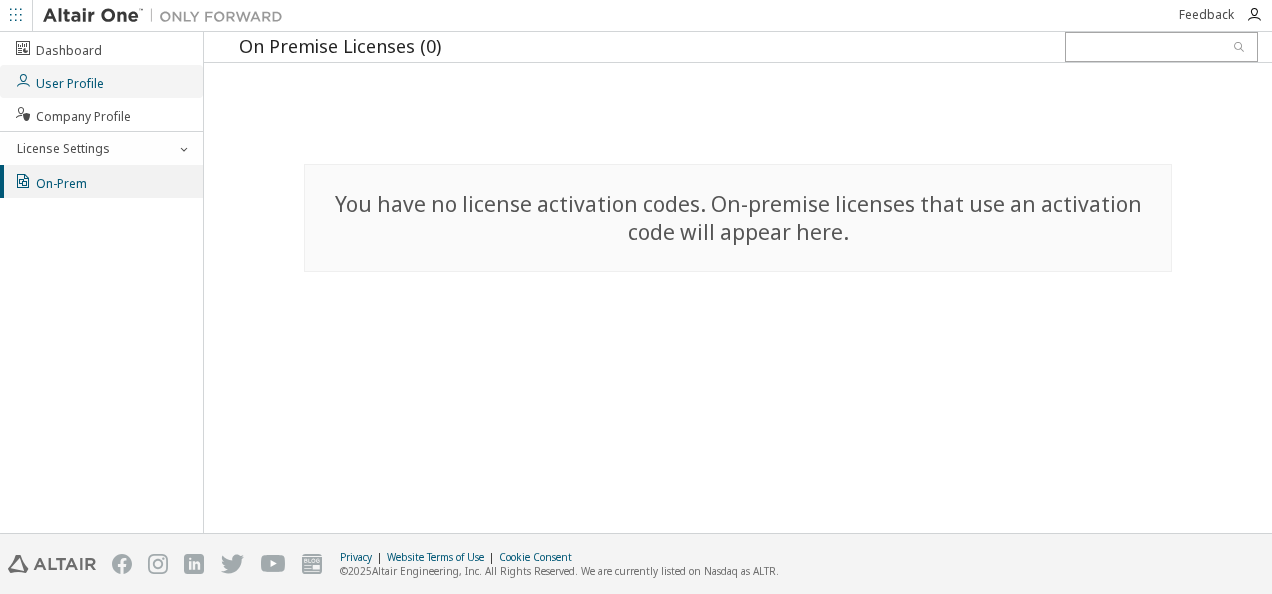 click on "User Profile" at bounding box center [101, 81] 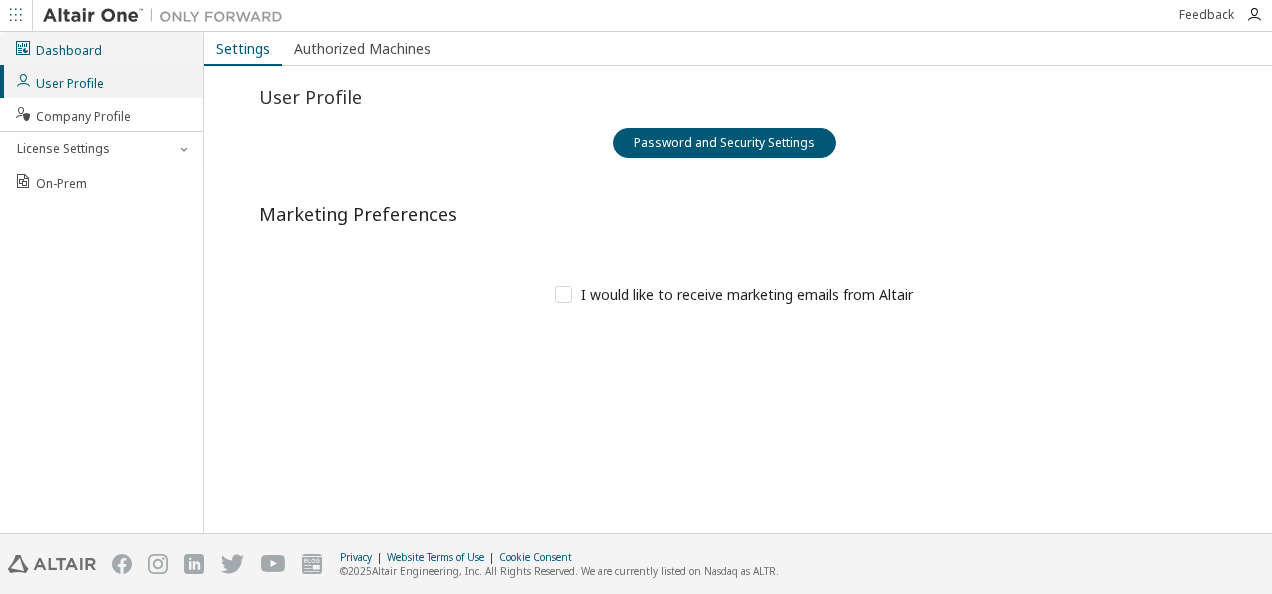 click on "Dashboard" at bounding box center (58, 48) 